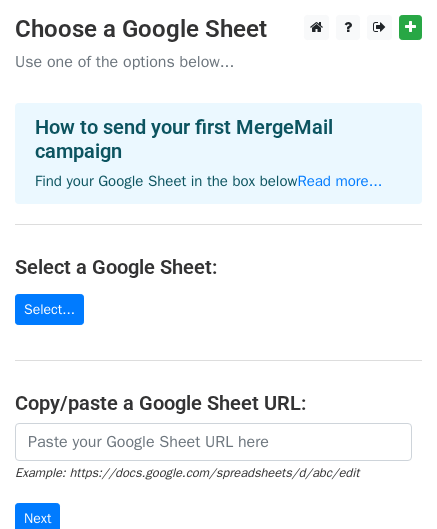 scroll, scrollTop: 0, scrollLeft: 0, axis: both 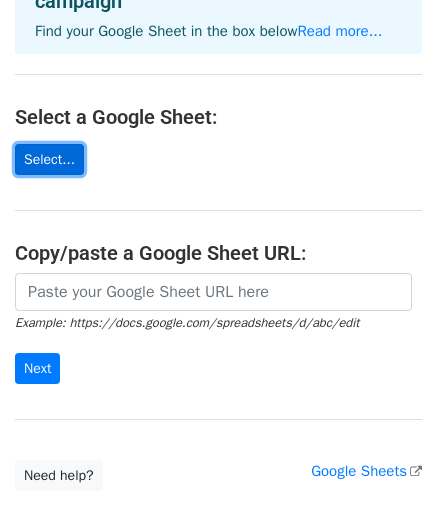 click on "Select..." at bounding box center (49, 159) 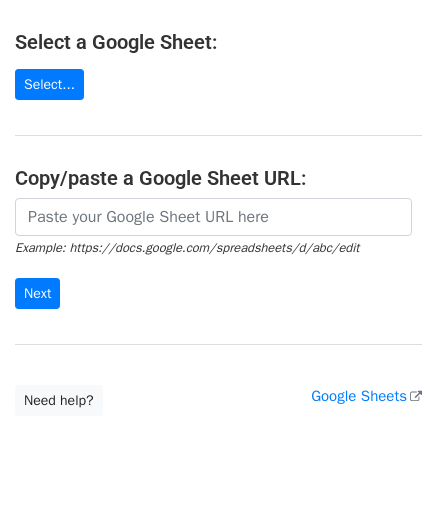 scroll, scrollTop: 268, scrollLeft: 0, axis: vertical 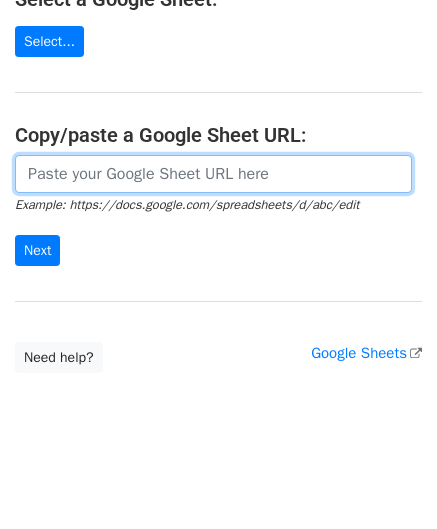 click at bounding box center [213, 174] 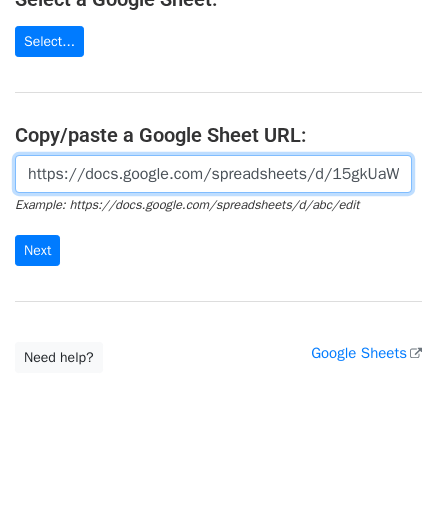 scroll, scrollTop: 0, scrollLeft: 417, axis: horizontal 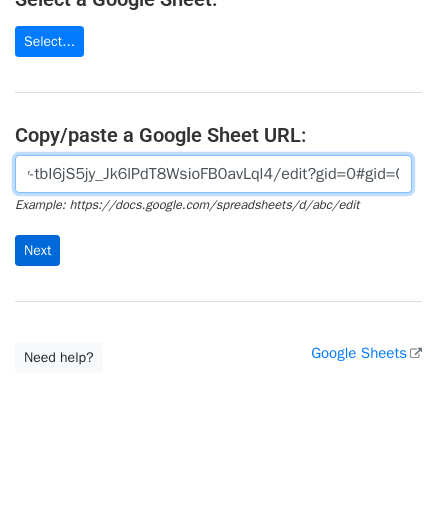 type on "https://docs.google.com/spreadsheets/d/15gkUaWUuWXy-tbI6jS5jy_Jk6lPdT8WsioFB0avLql4/edit?gid=0#gid=0" 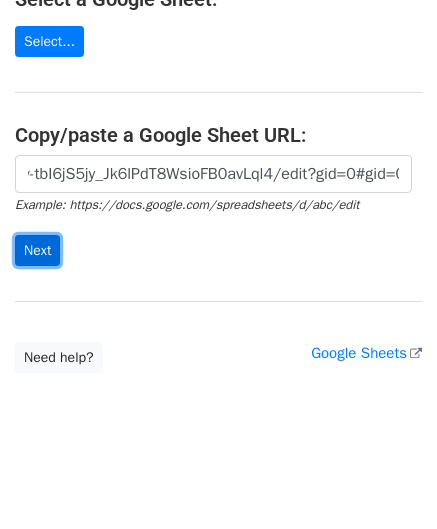 click on "Next" at bounding box center (37, 250) 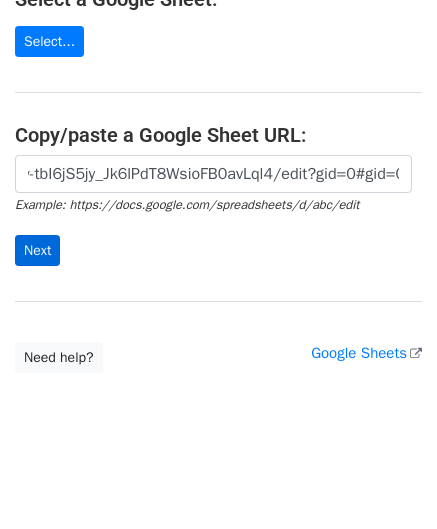 scroll, scrollTop: 0, scrollLeft: 0, axis: both 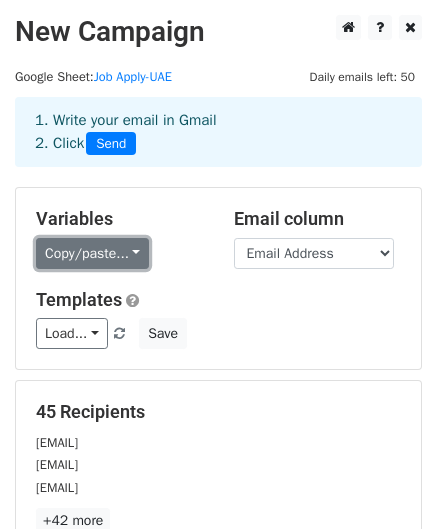 click on "Copy/paste..." at bounding box center [92, 253] 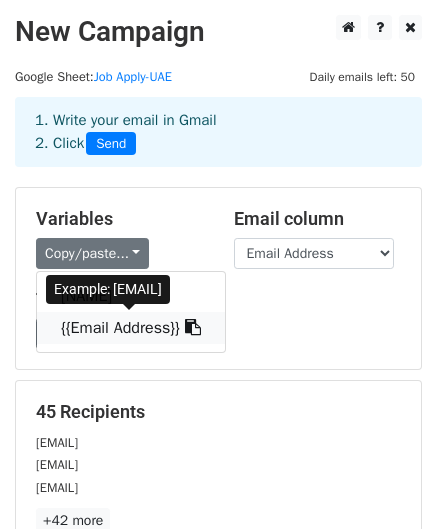 click on "{{Email Address}}" at bounding box center [131, 328] 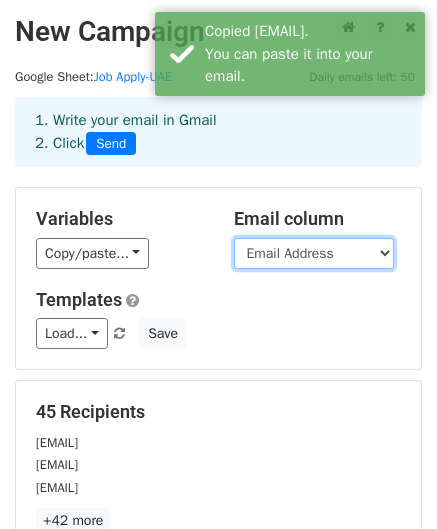 click on "Name
Email Address" at bounding box center [314, 253] 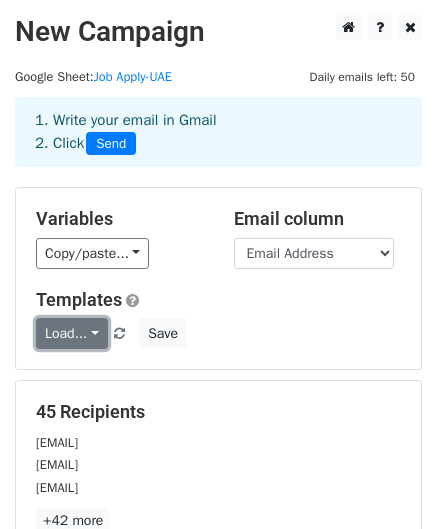 click on "Load..." at bounding box center [72, 333] 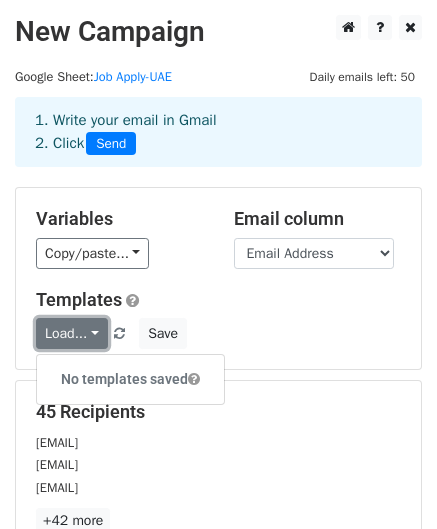 click on "Load..." at bounding box center (72, 333) 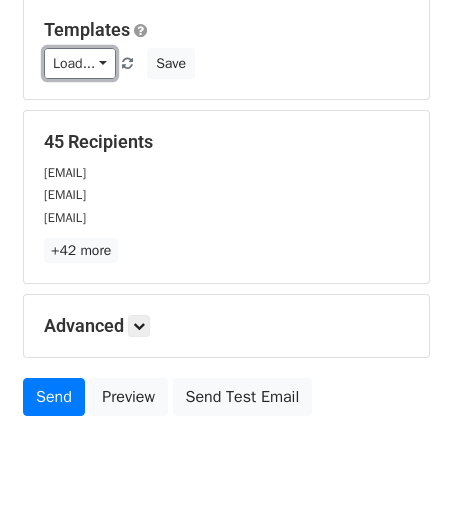 scroll, scrollTop: 279, scrollLeft: 0, axis: vertical 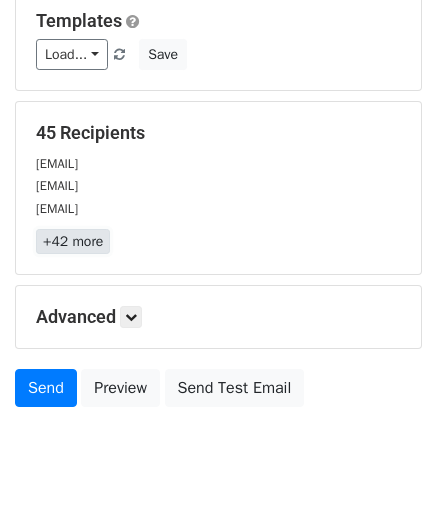 click on "+42 more" at bounding box center [73, 241] 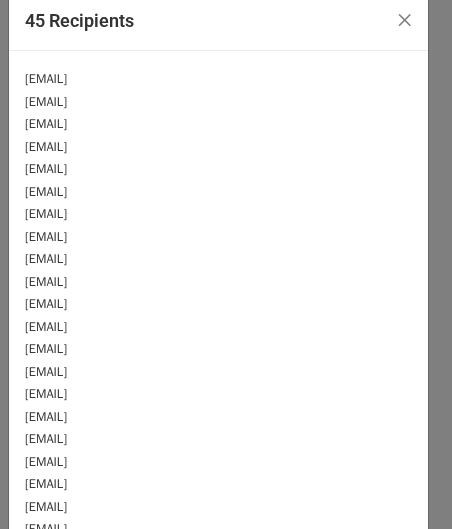 scroll, scrollTop: 0, scrollLeft: 0, axis: both 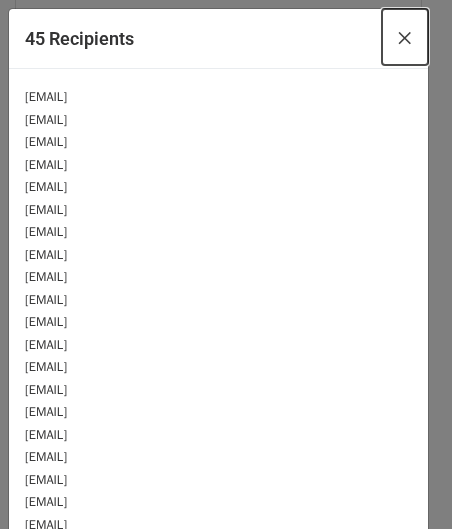 click on "×" at bounding box center (405, 37) 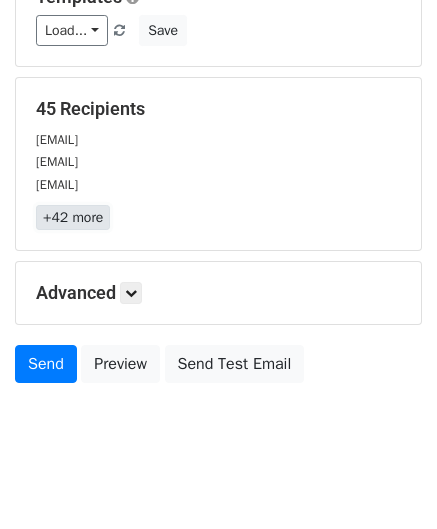 scroll, scrollTop: 323, scrollLeft: 0, axis: vertical 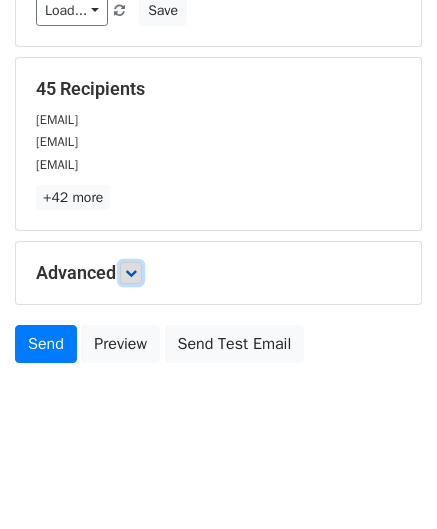 click at bounding box center [131, 273] 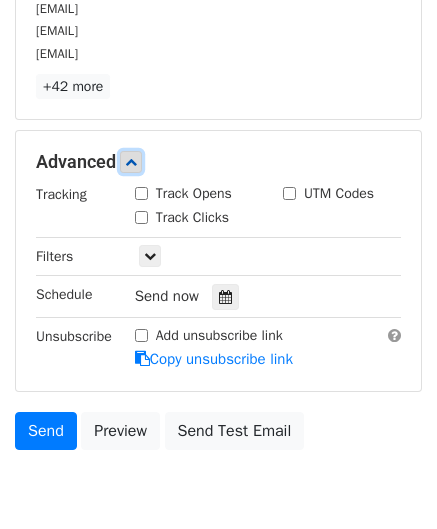 scroll, scrollTop: 518, scrollLeft: 0, axis: vertical 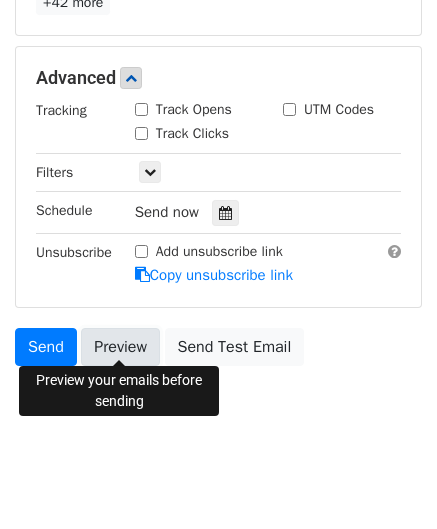 click on "Preview" at bounding box center [120, 347] 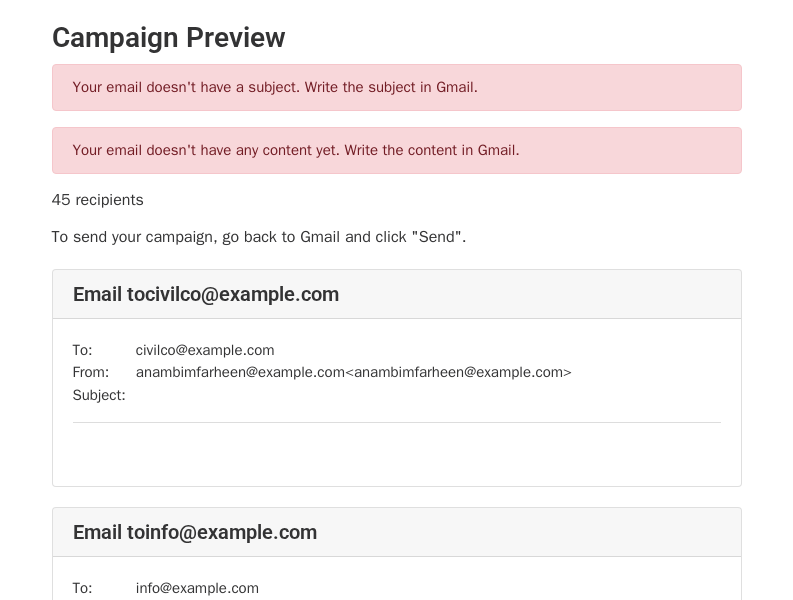 scroll, scrollTop: 0, scrollLeft: 0, axis: both 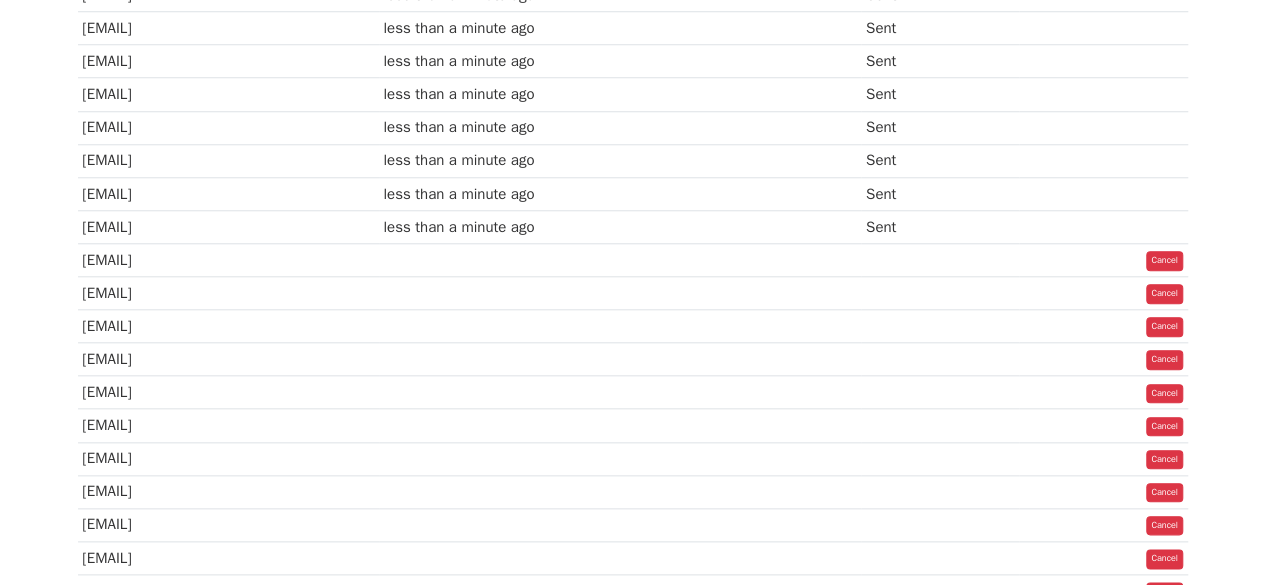 click at bounding box center (940, 259) 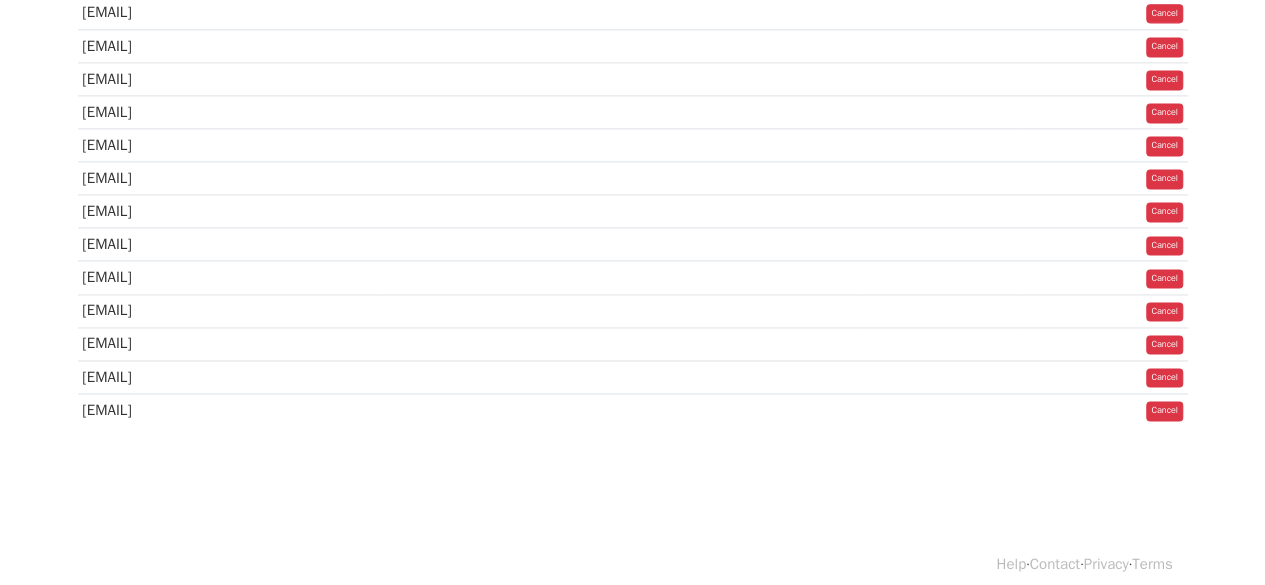 click at bounding box center [940, 244] 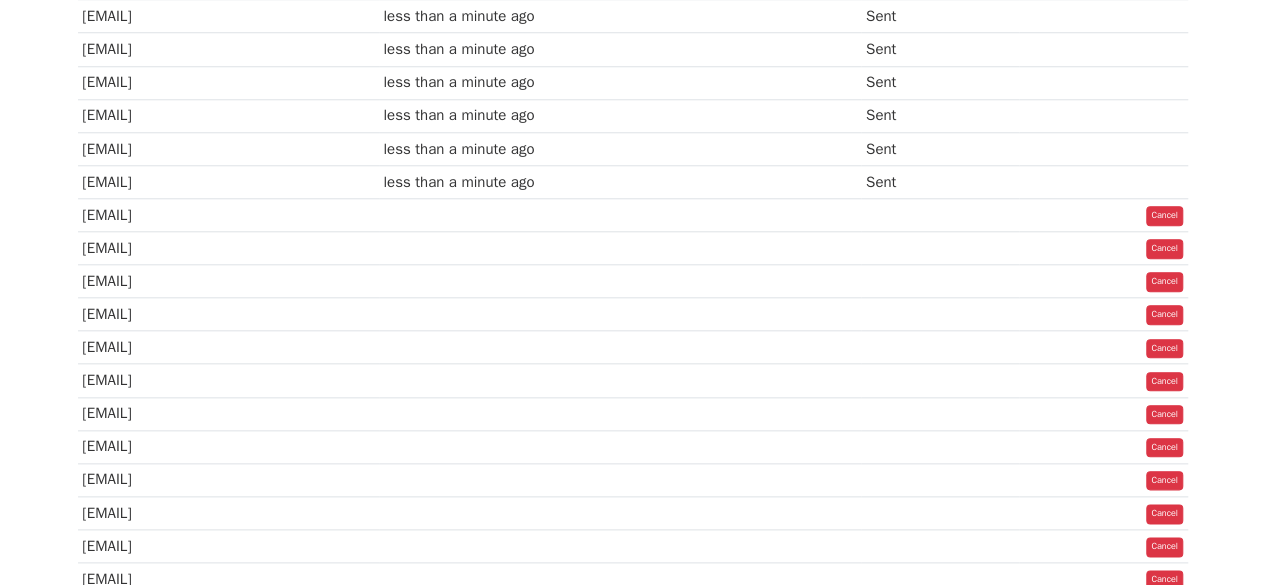 scroll, scrollTop: 932, scrollLeft: 0, axis: vertical 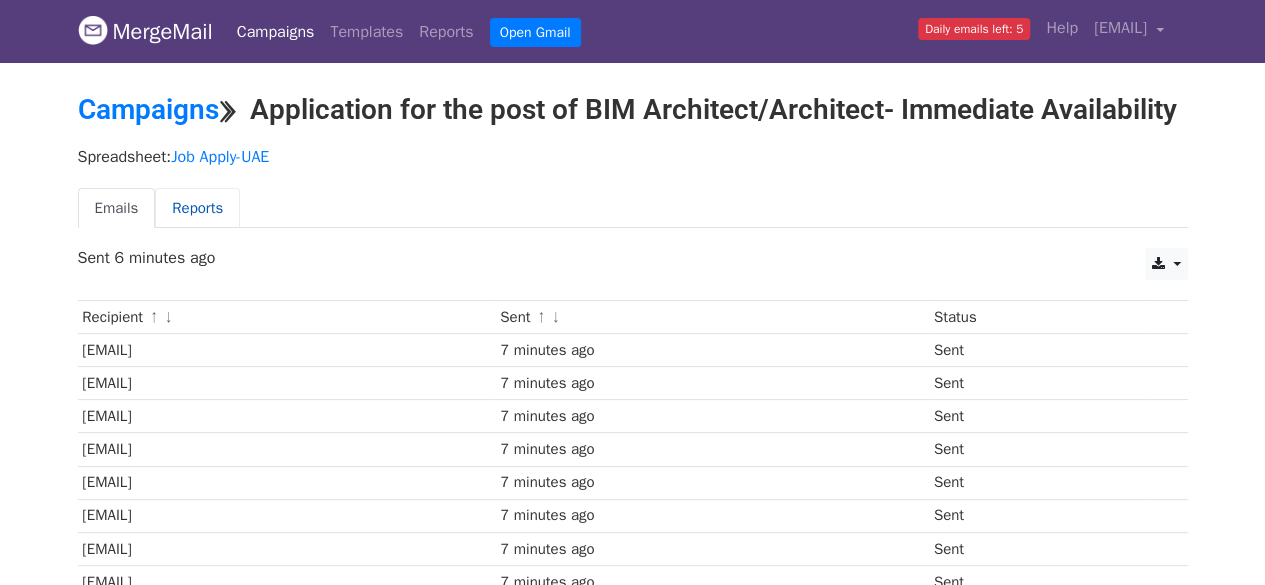 click on "Reports" at bounding box center (197, 208) 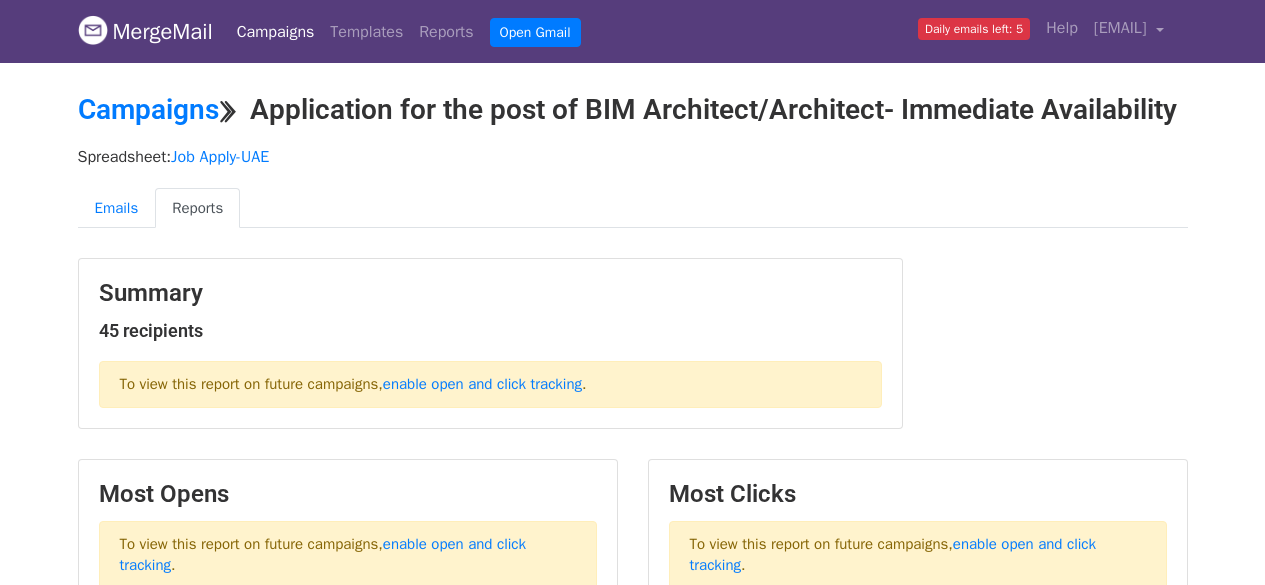 scroll, scrollTop: 0, scrollLeft: 0, axis: both 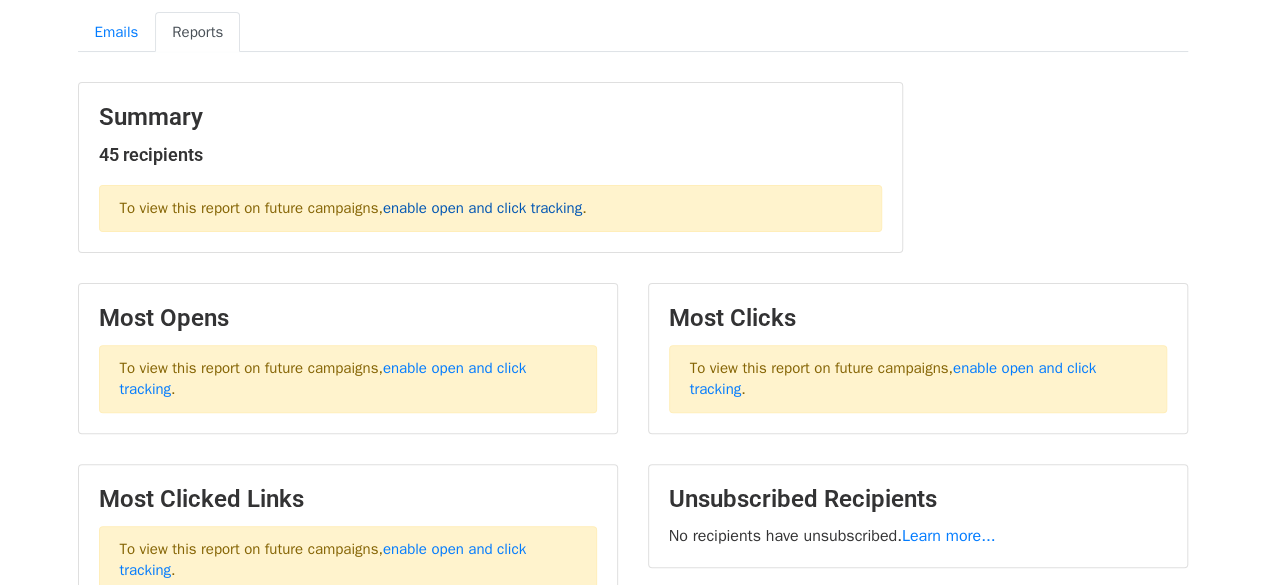 click on "enable open and click tracking" at bounding box center (482, 208) 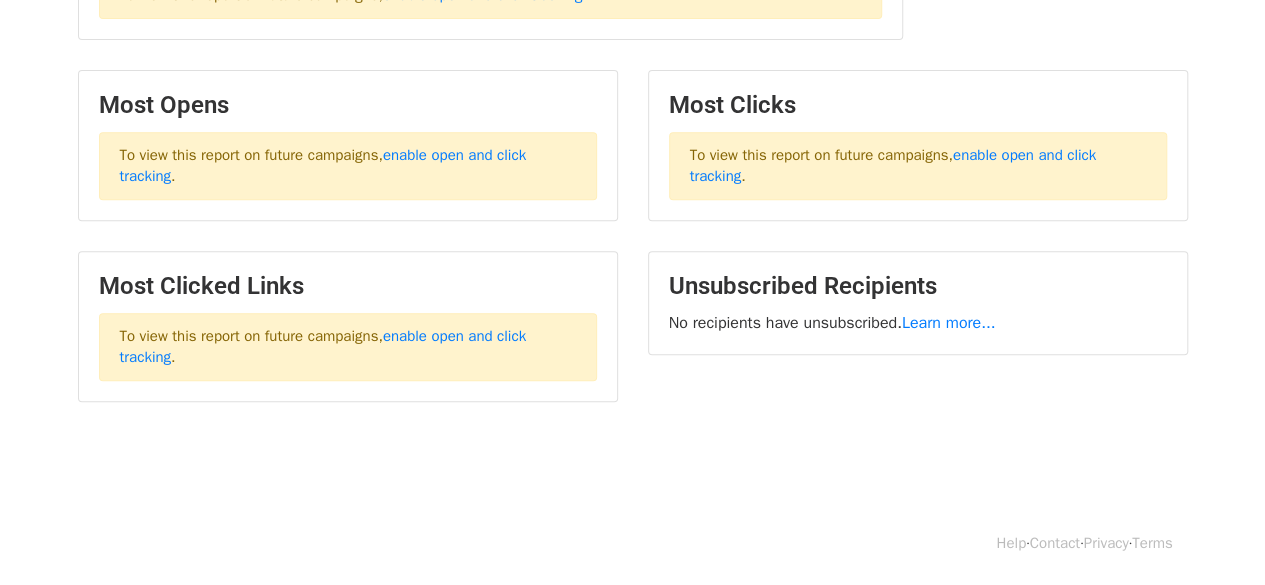 scroll, scrollTop: 0, scrollLeft: 0, axis: both 